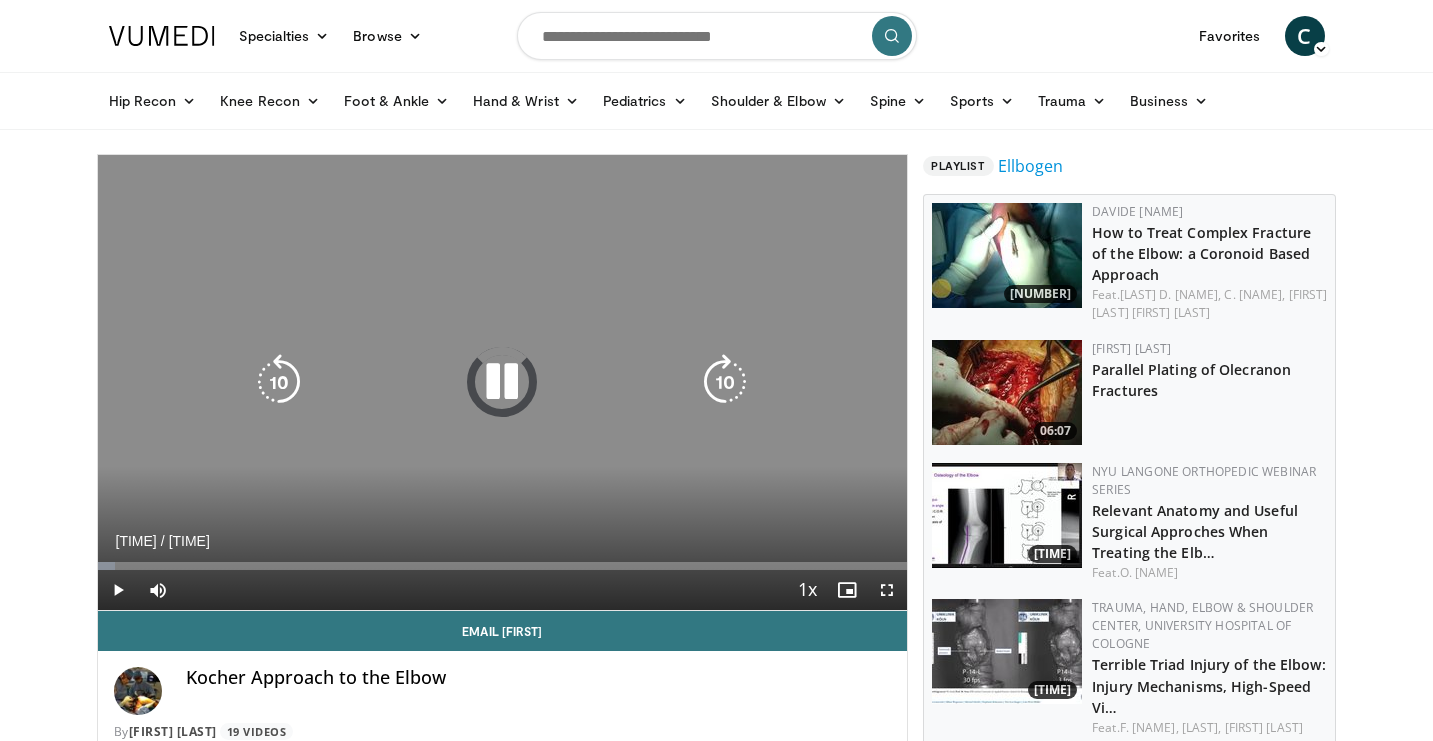scroll, scrollTop: 0, scrollLeft: 0, axis: both 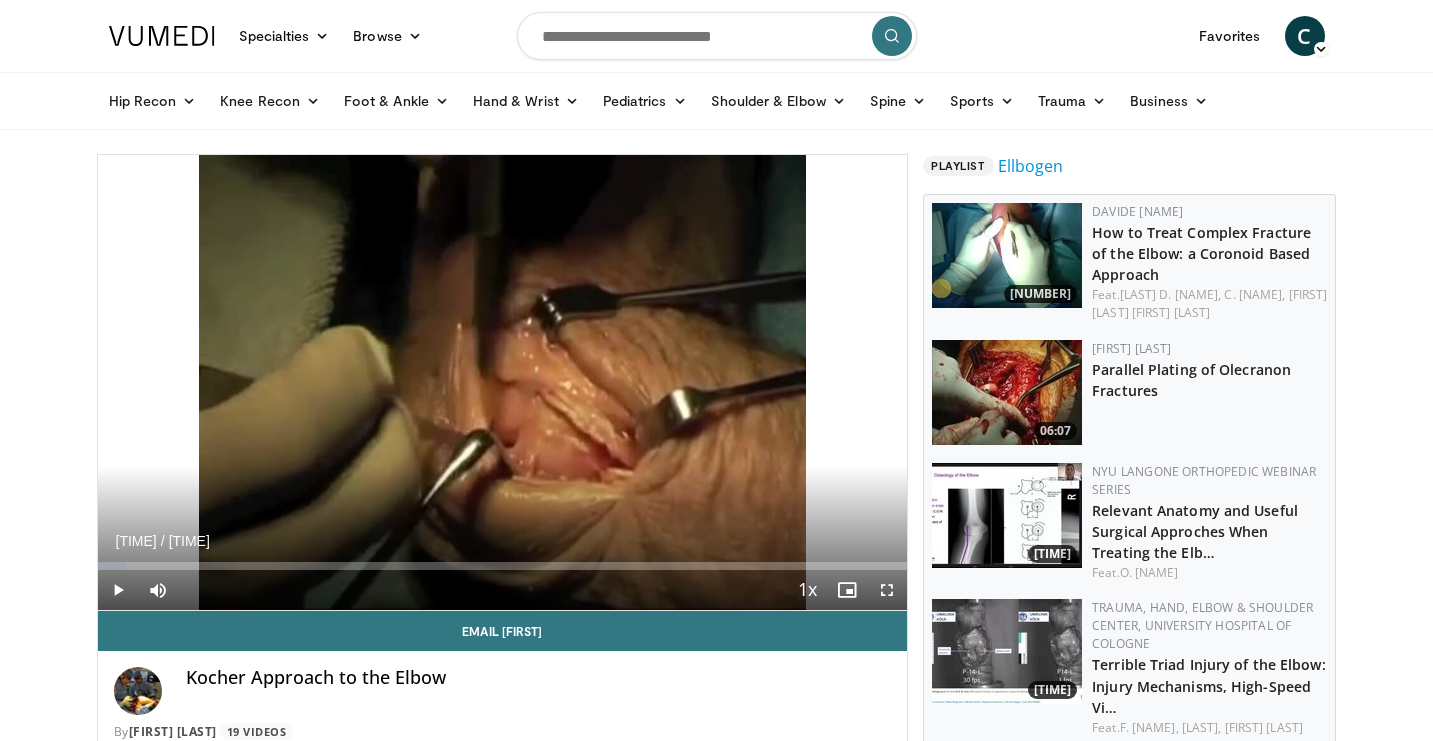 click at bounding box center [118, 590] 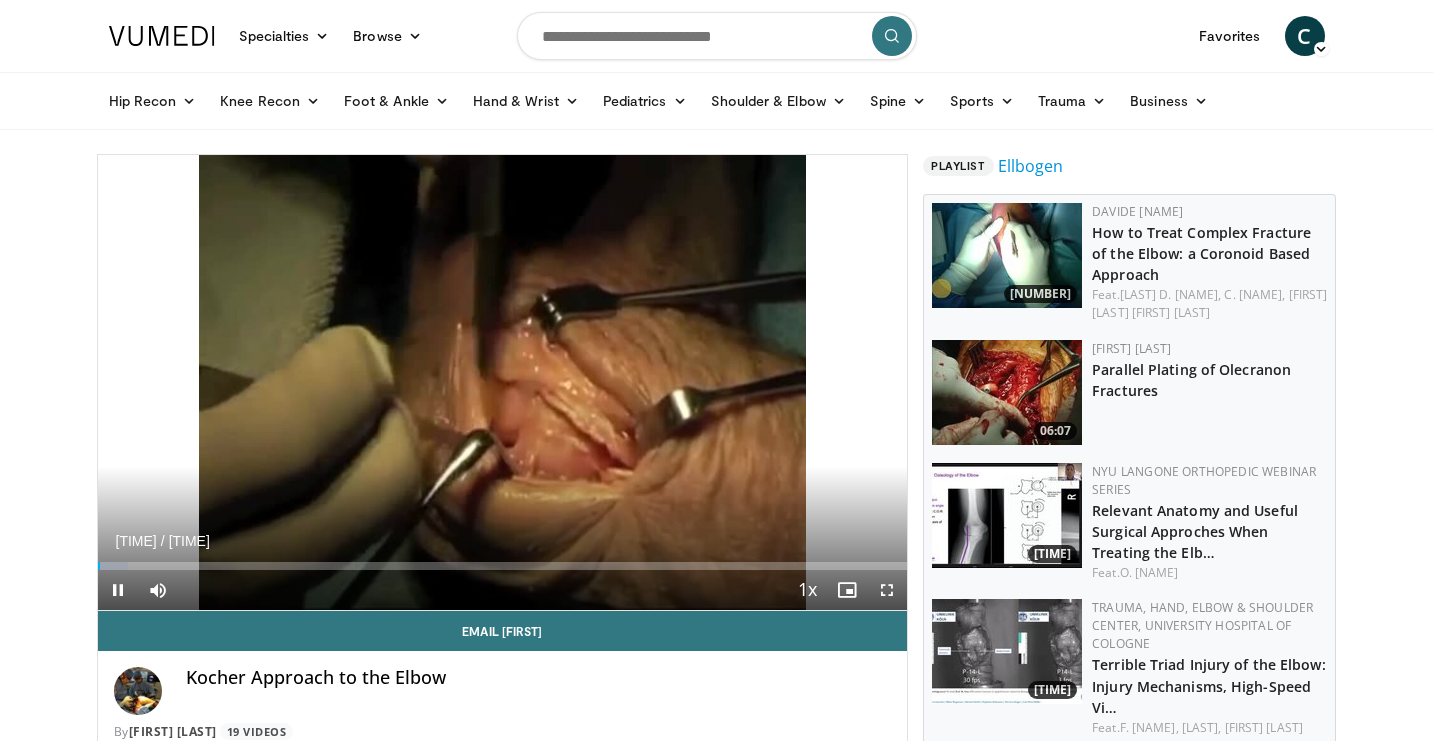 click at bounding box center (887, 590) 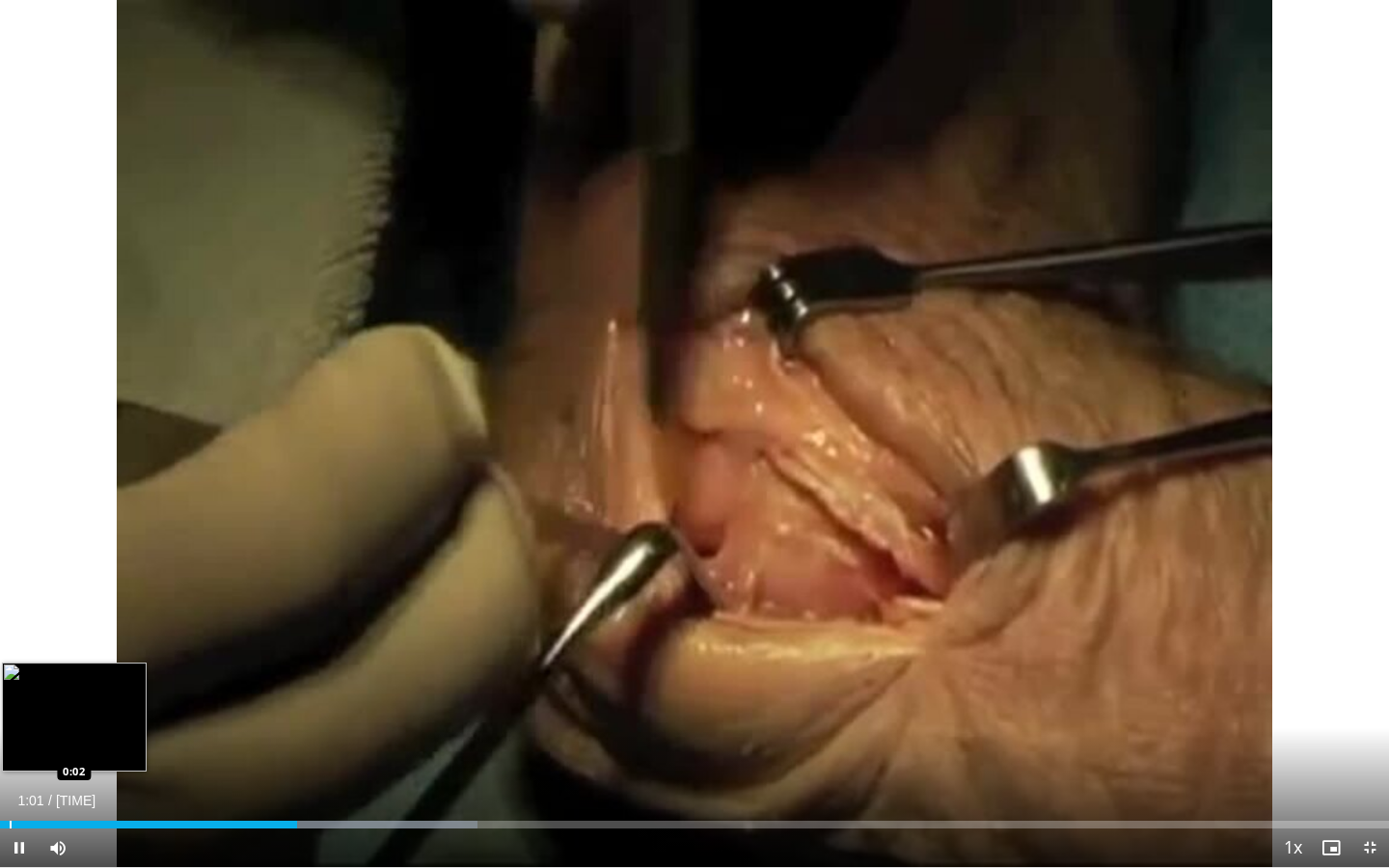 click at bounding box center [11, 825] 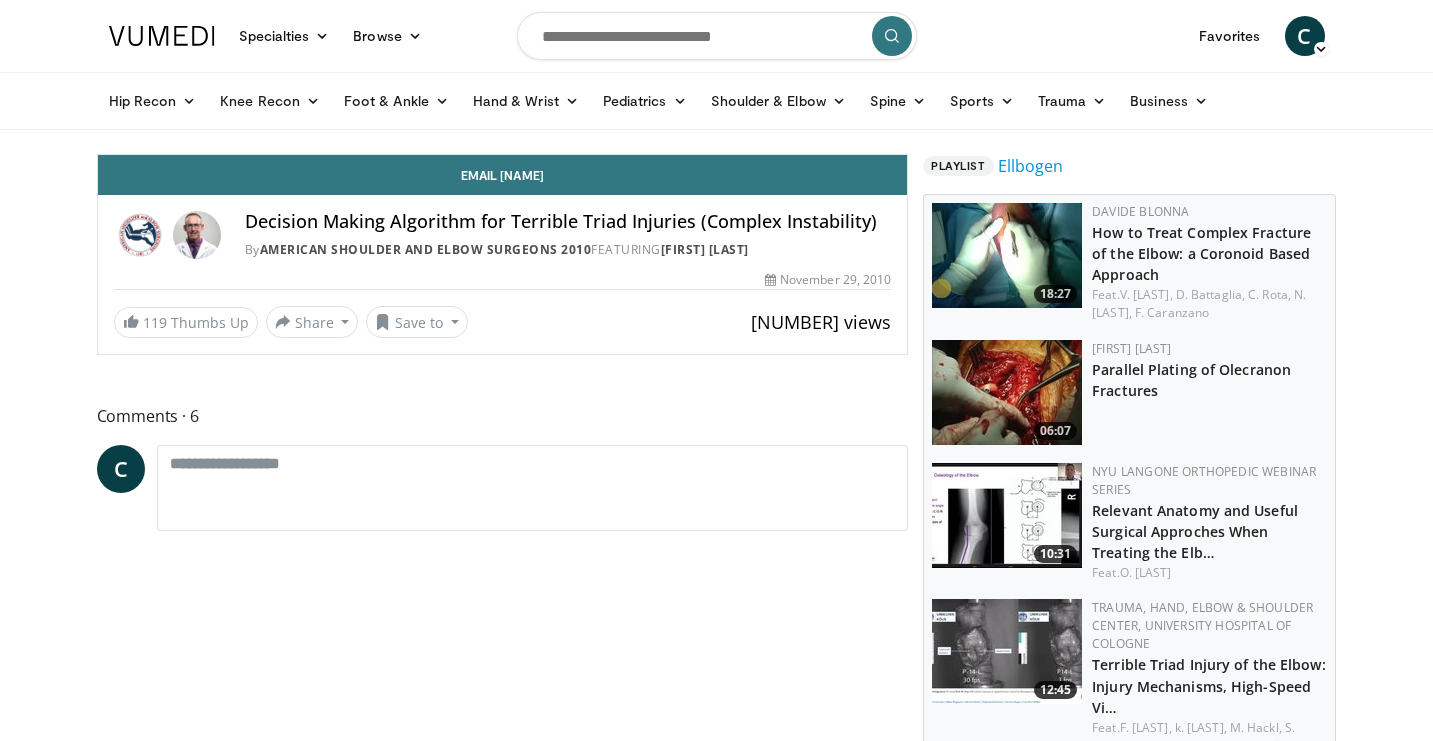 scroll, scrollTop: 0, scrollLeft: 0, axis: both 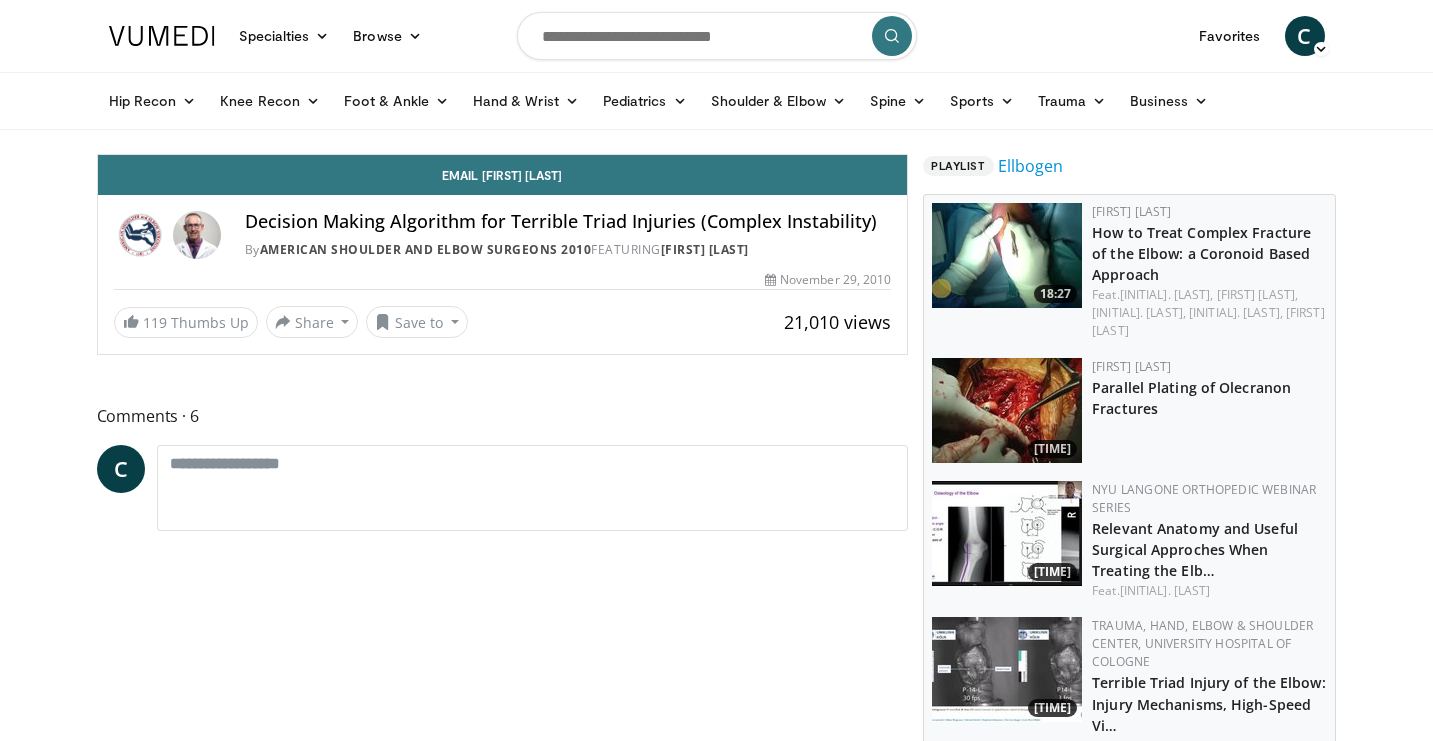 click at bounding box center [717, 36] 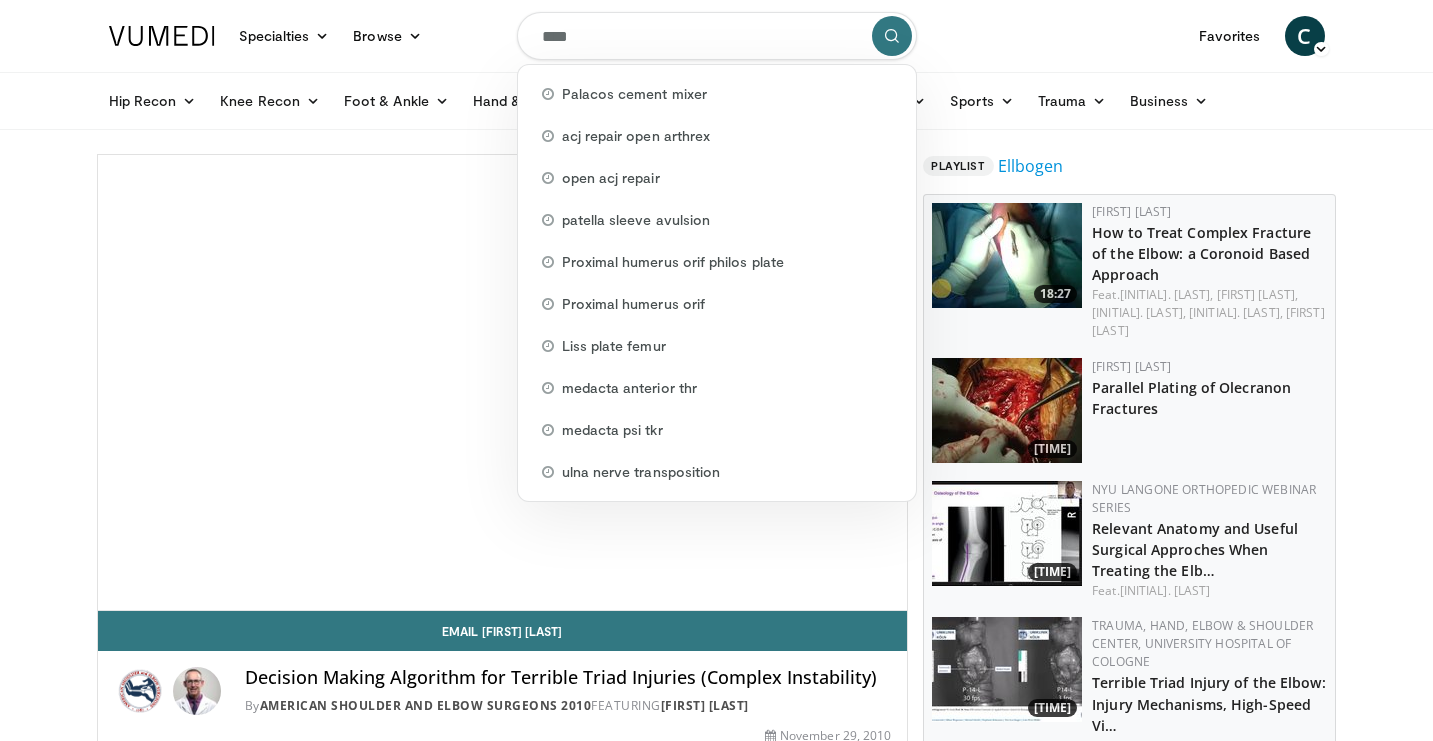 scroll, scrollTop: 0, scrollLeft: 0, axis: both 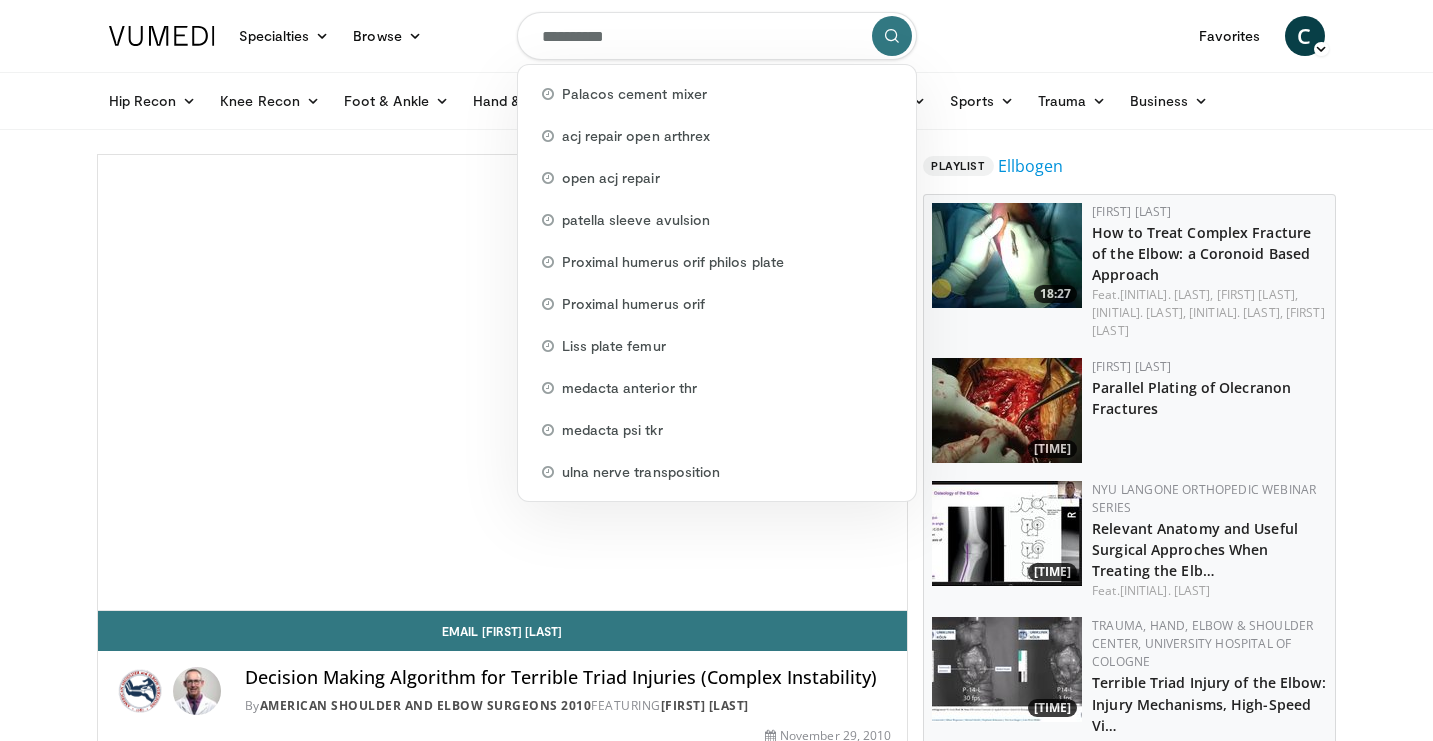 type on "**********" 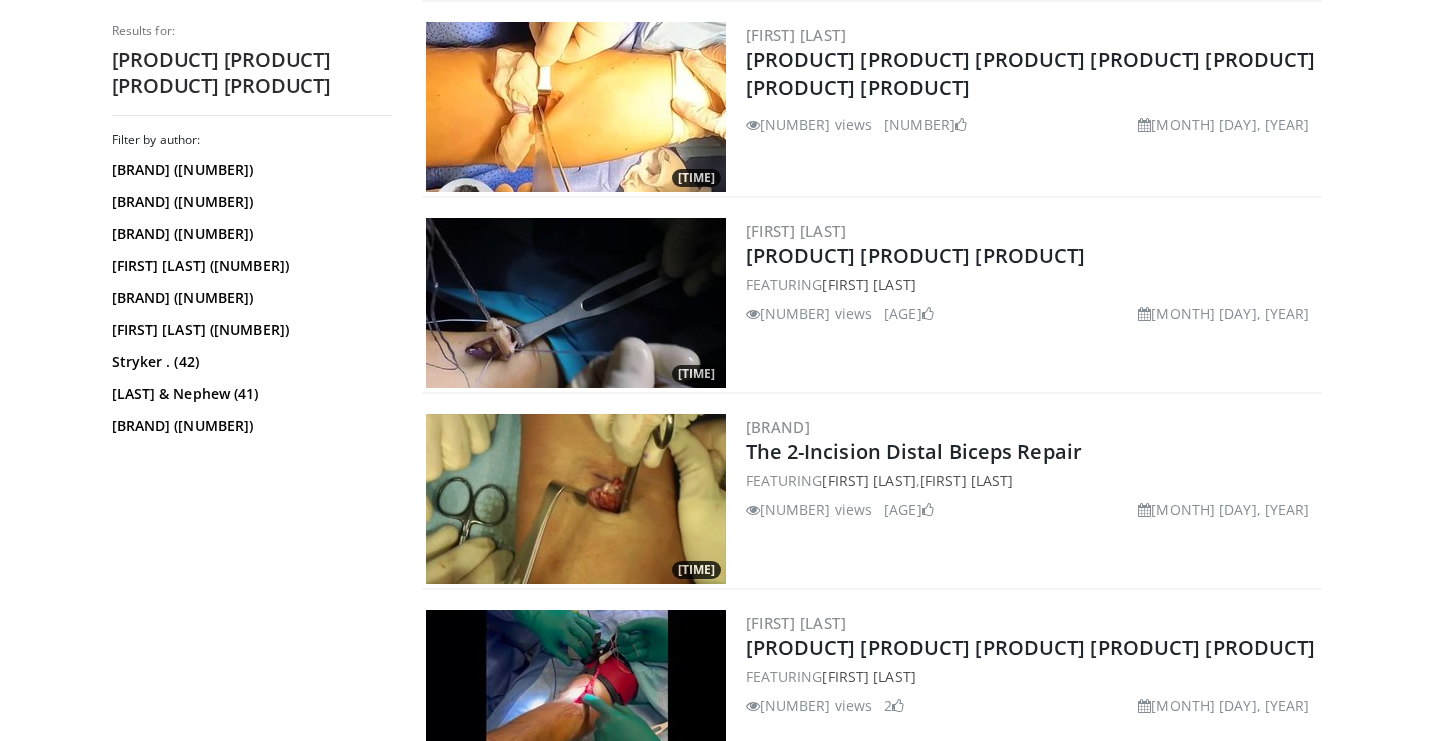 scroll, scrollTop: 1419, scrollLeft: 0, axis: vertical 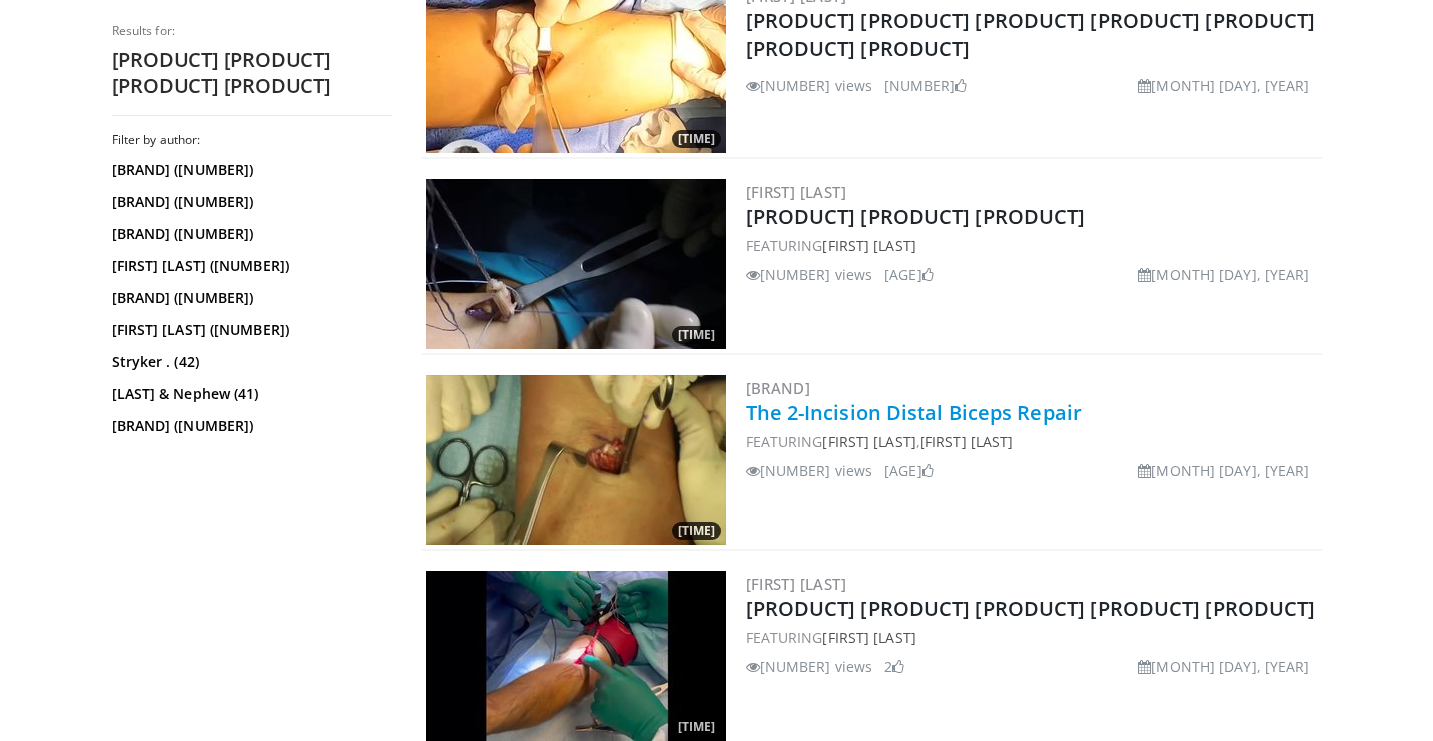 click on "The [NUMBER]-[CONDITION] [CONDITION] [CONDITION]" at bounding box center [1020, 412] 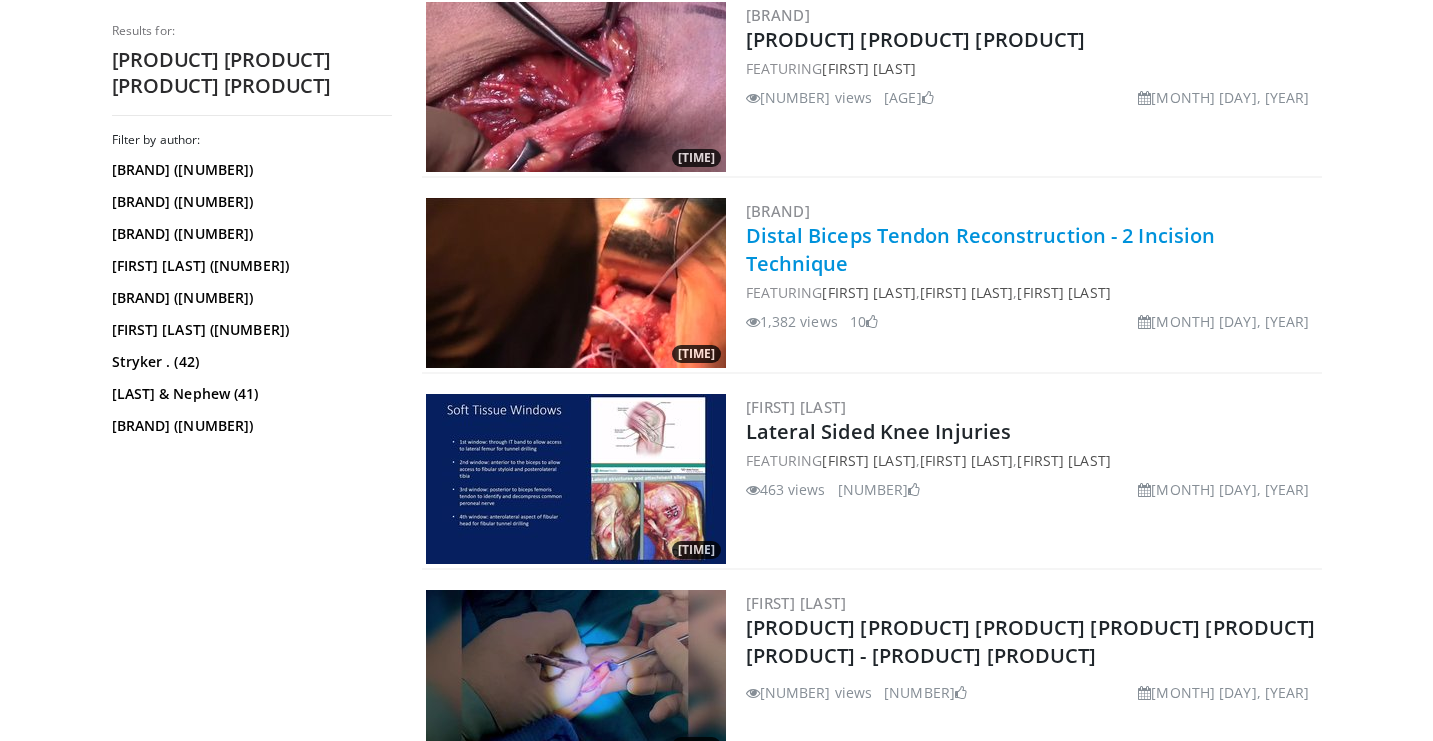 scroll, scrollTop: 3560, scrollLeft: 0, axis: vertical 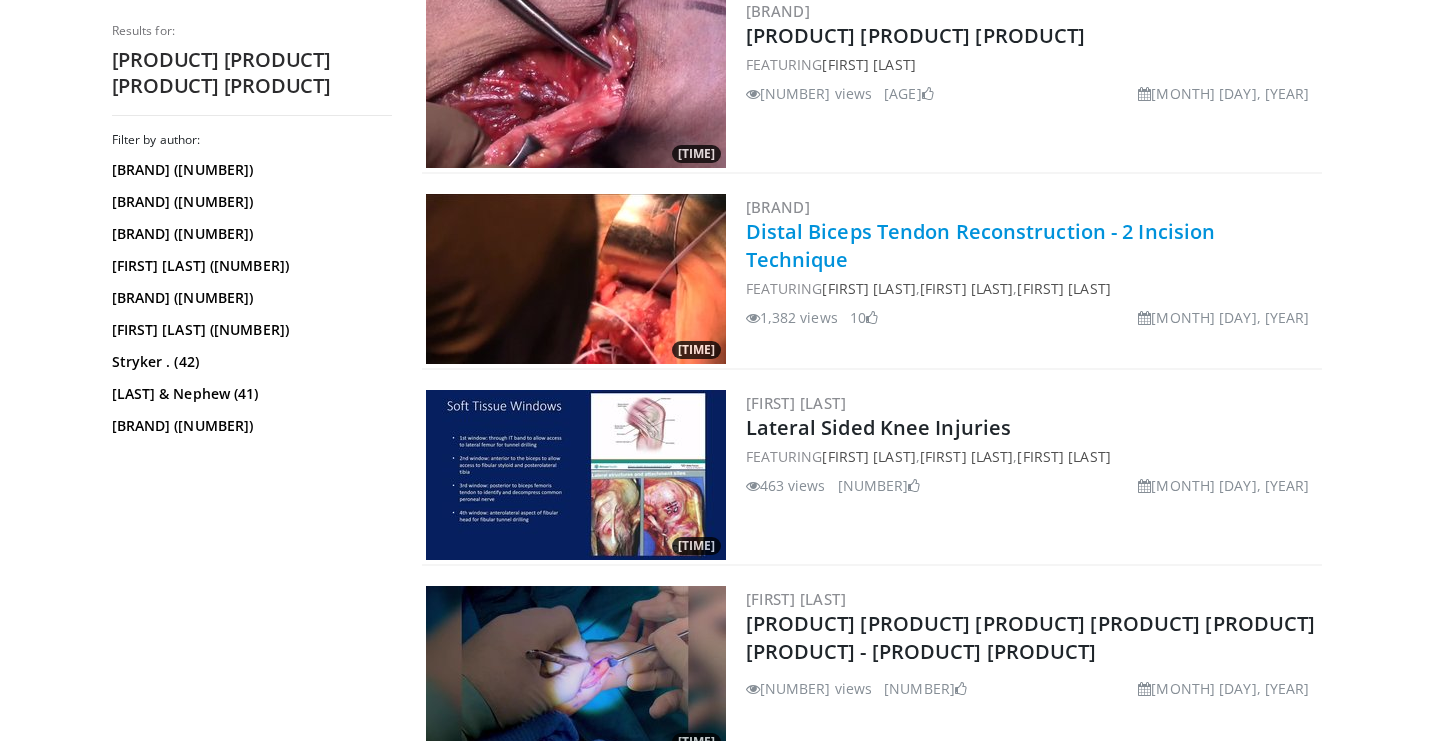 click on "[CONDITION] [CONDITION] [CONDITION] - [NUMBER] [CONDITION] [CONDITION]" at bounding box center (1005, 245) 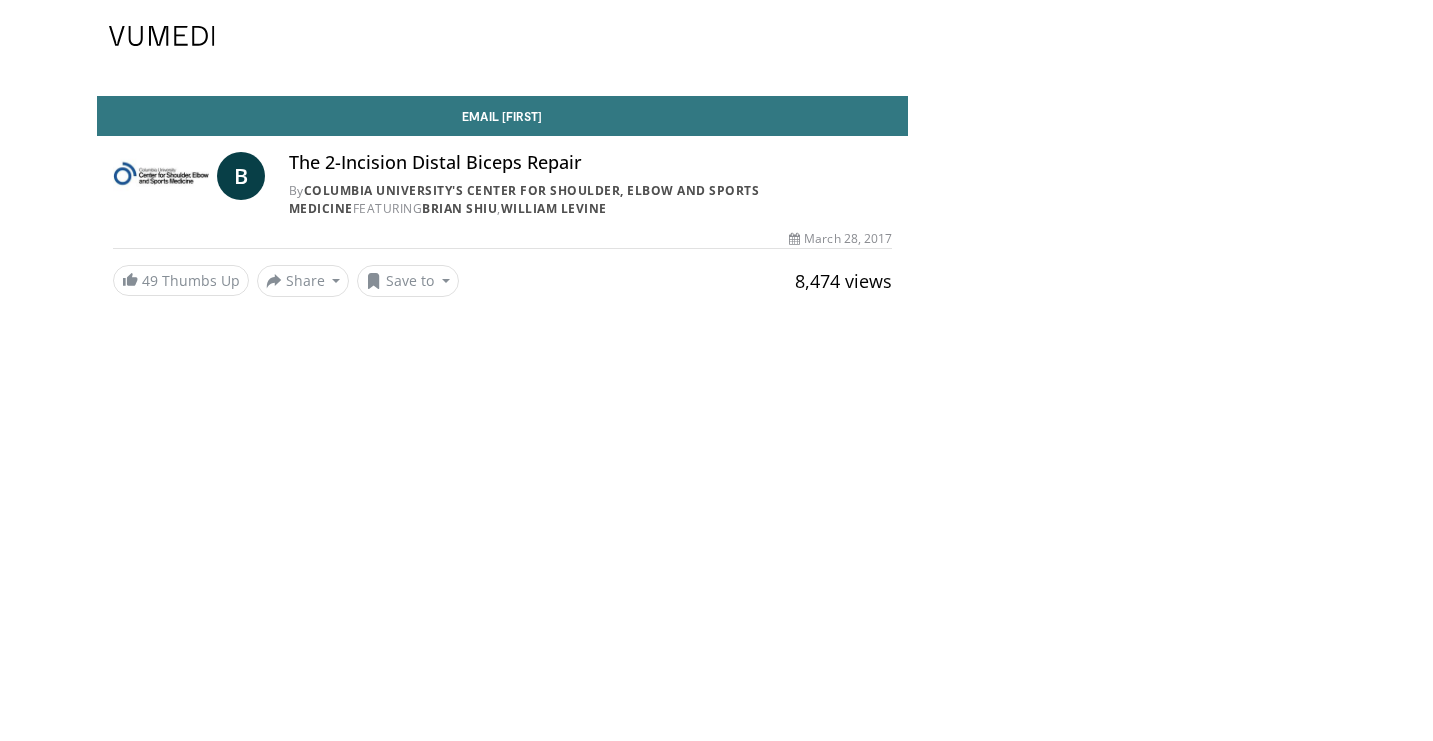 scroll, scrollTop: 0, scrollLeft: 0, axis: both 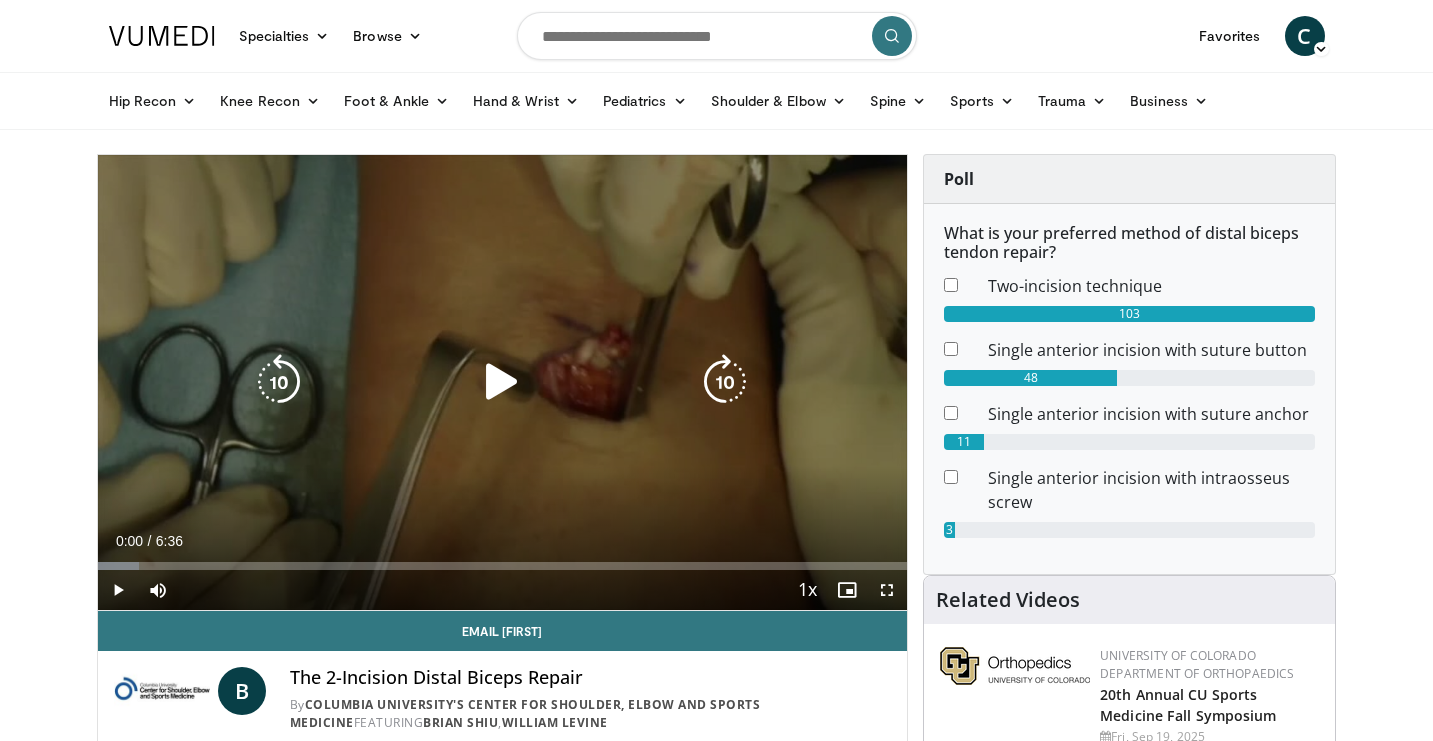 click at bounding box center [502, 382] 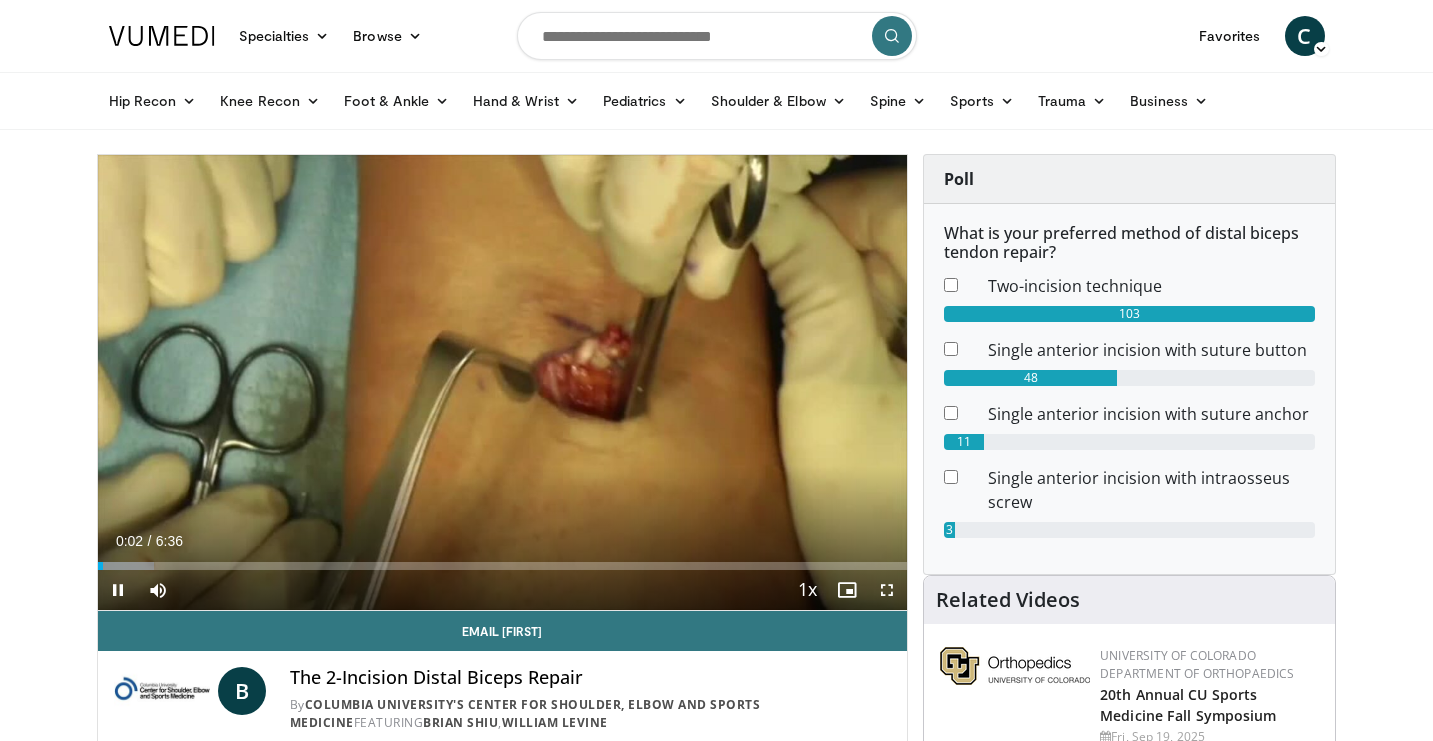 click at bounding box center [887, 590] 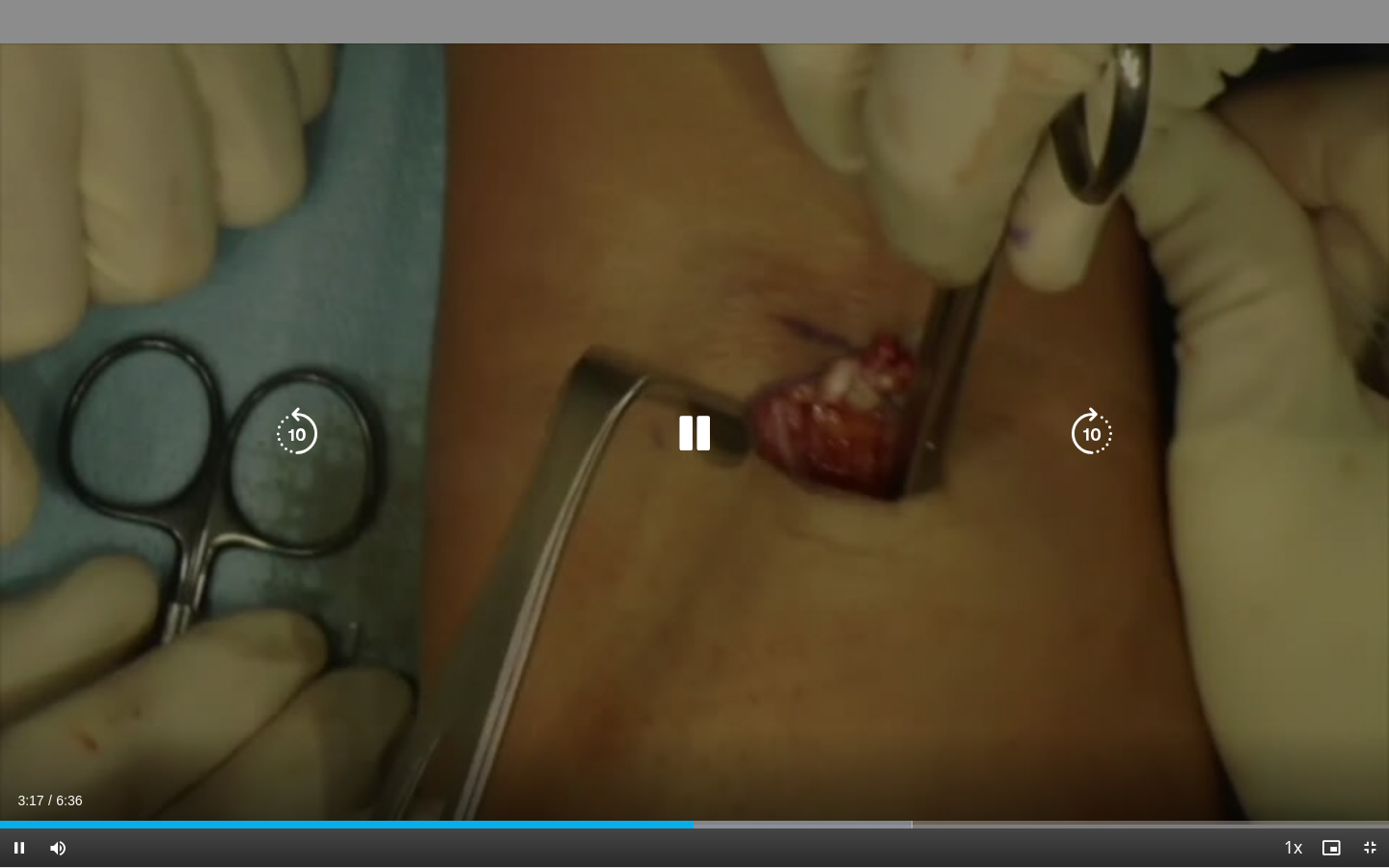 click at bounding box center [297, 434] 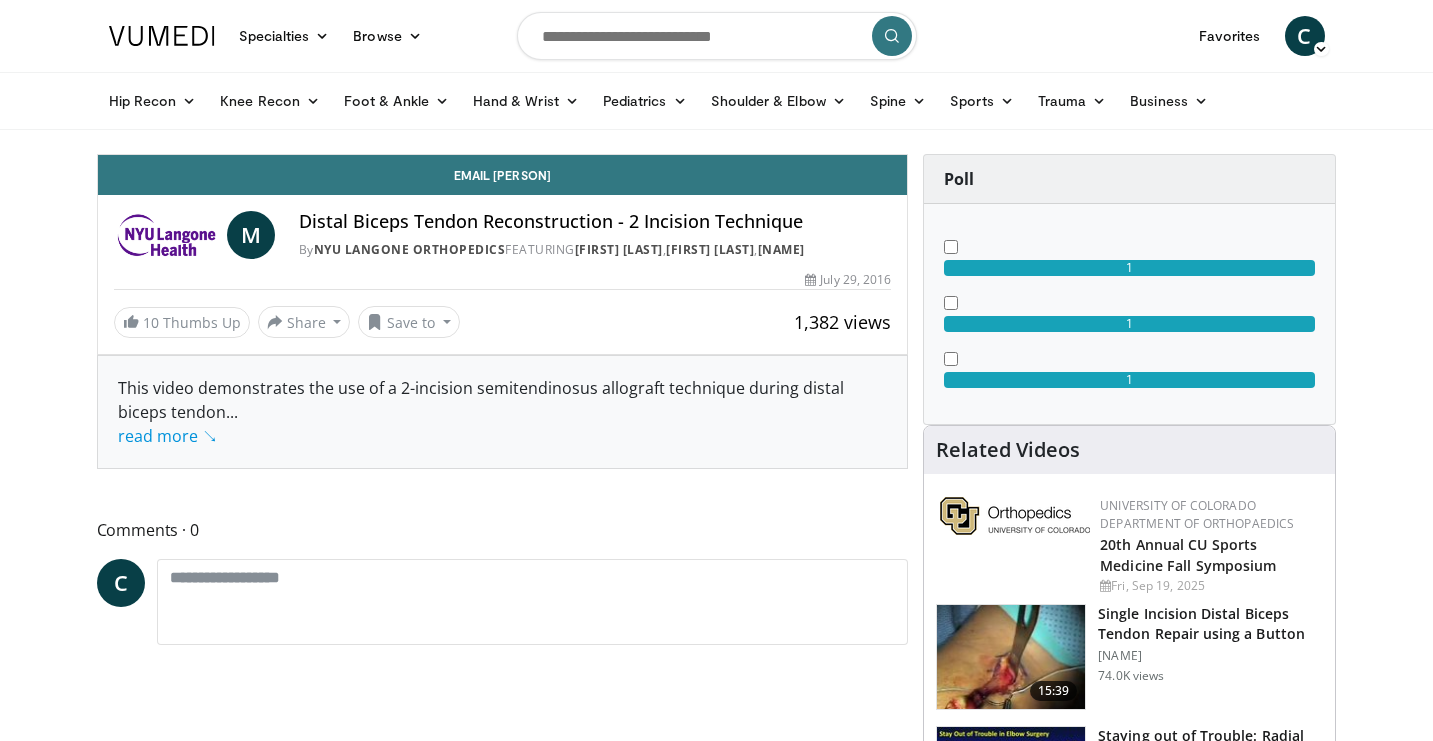 scroll, scrollTop: 0, scrollLeft: 0, axis: both 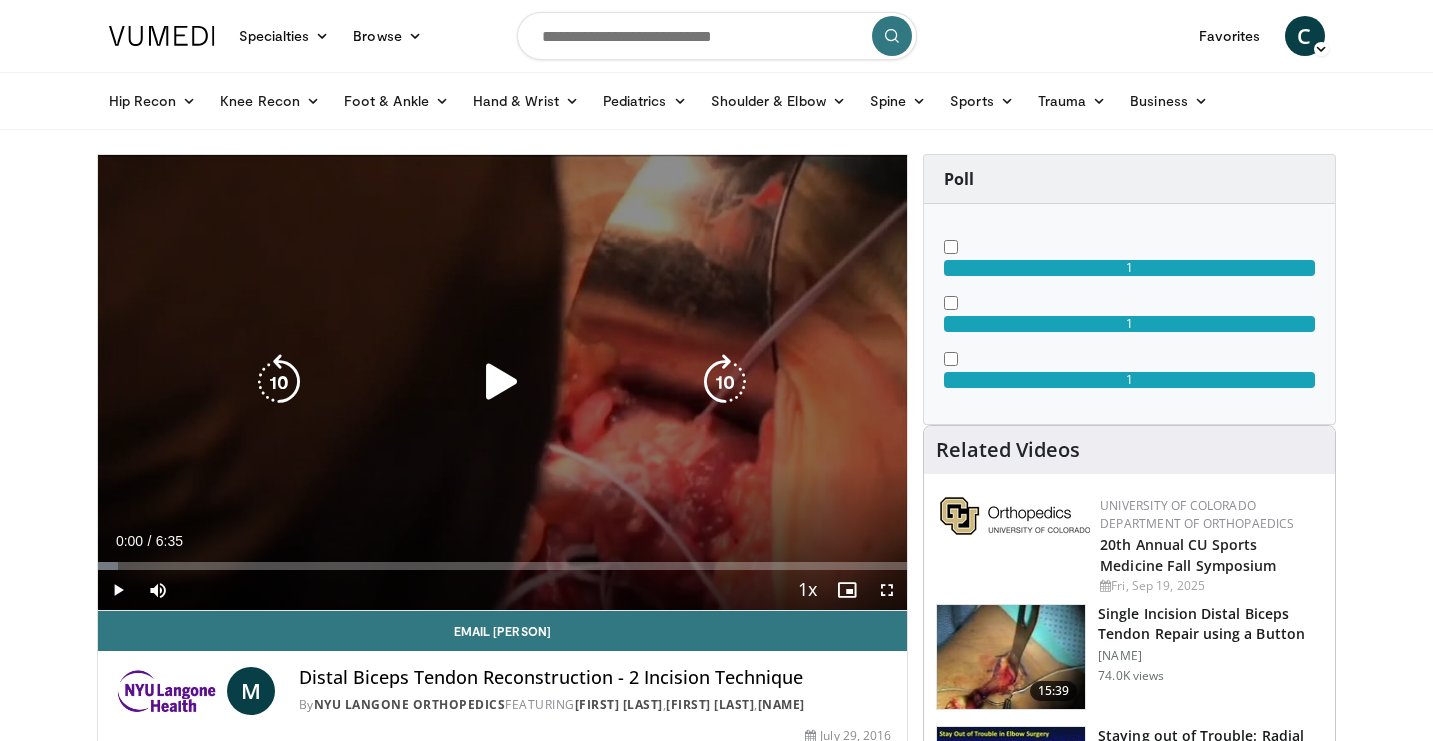 click at bounding box center (502, 382) 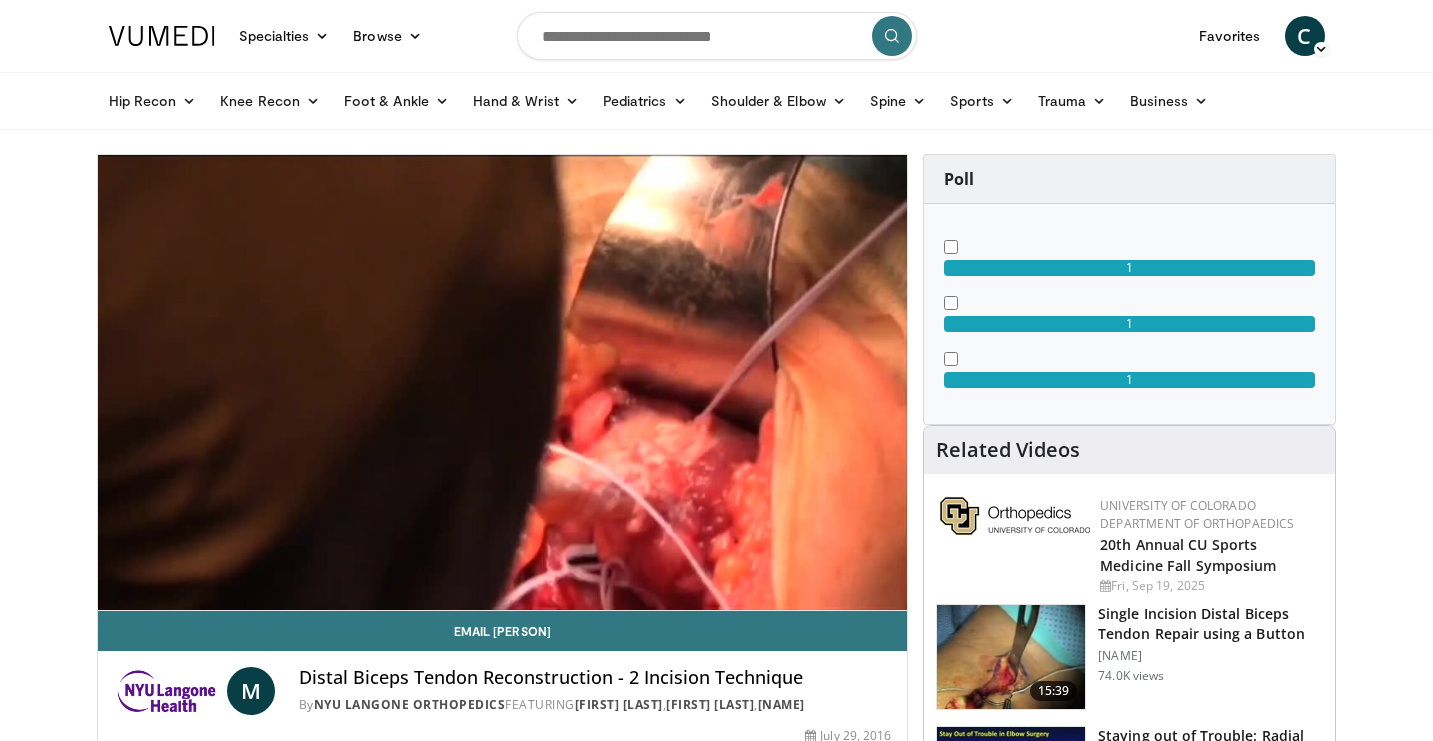 click on "10 seconds
Tap to unmute" at bounding box center [503, 382] 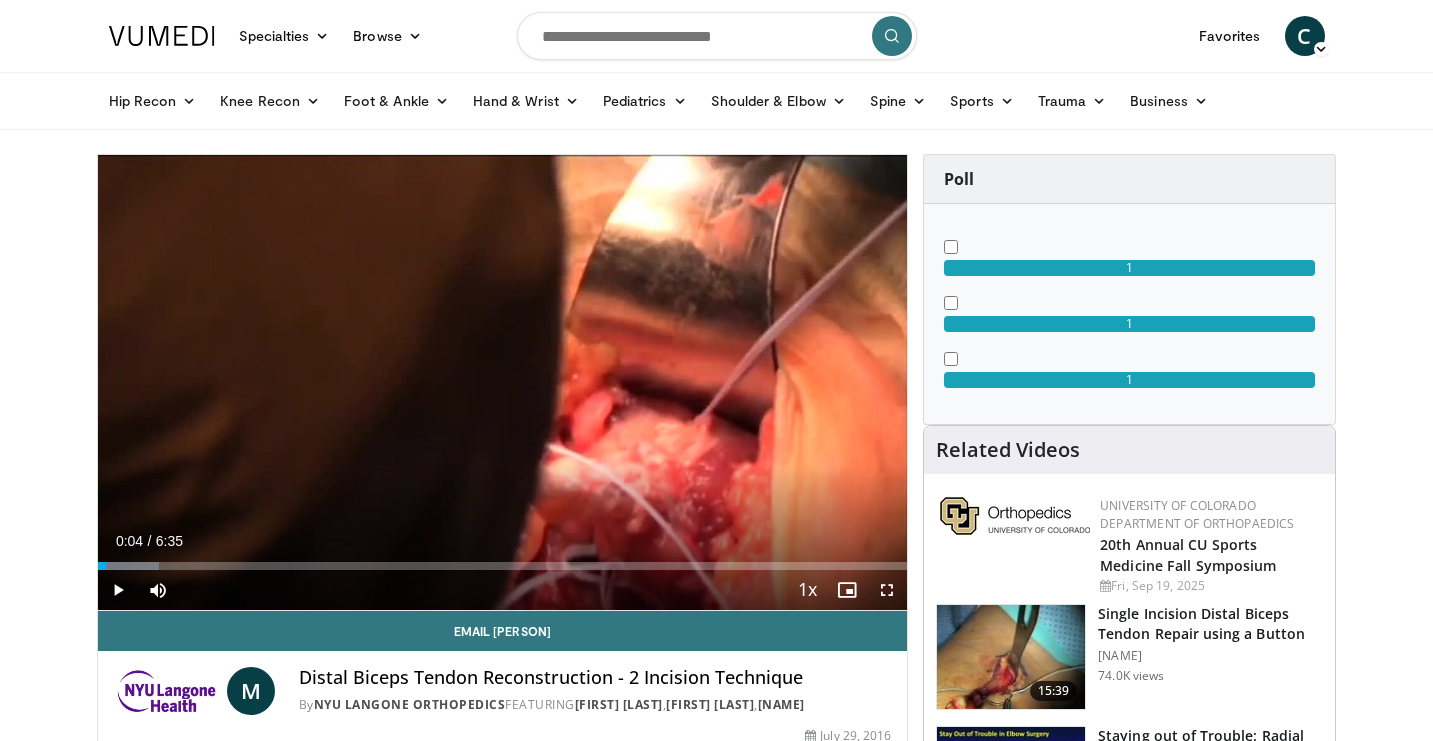 click at bounding box center [887, 590] 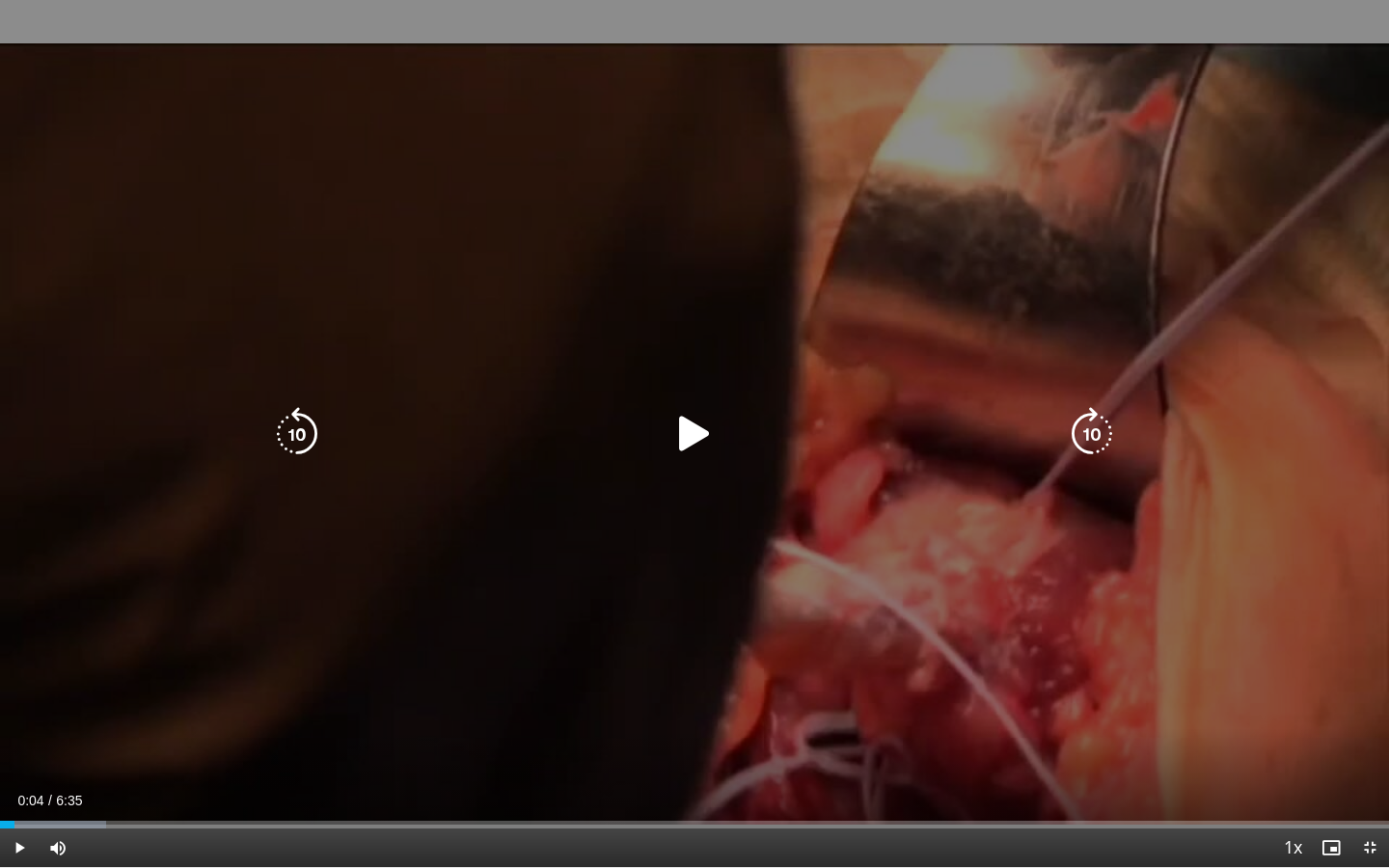 click on "10 seconds
Tap to unmute" at bounding box center [694, 433] 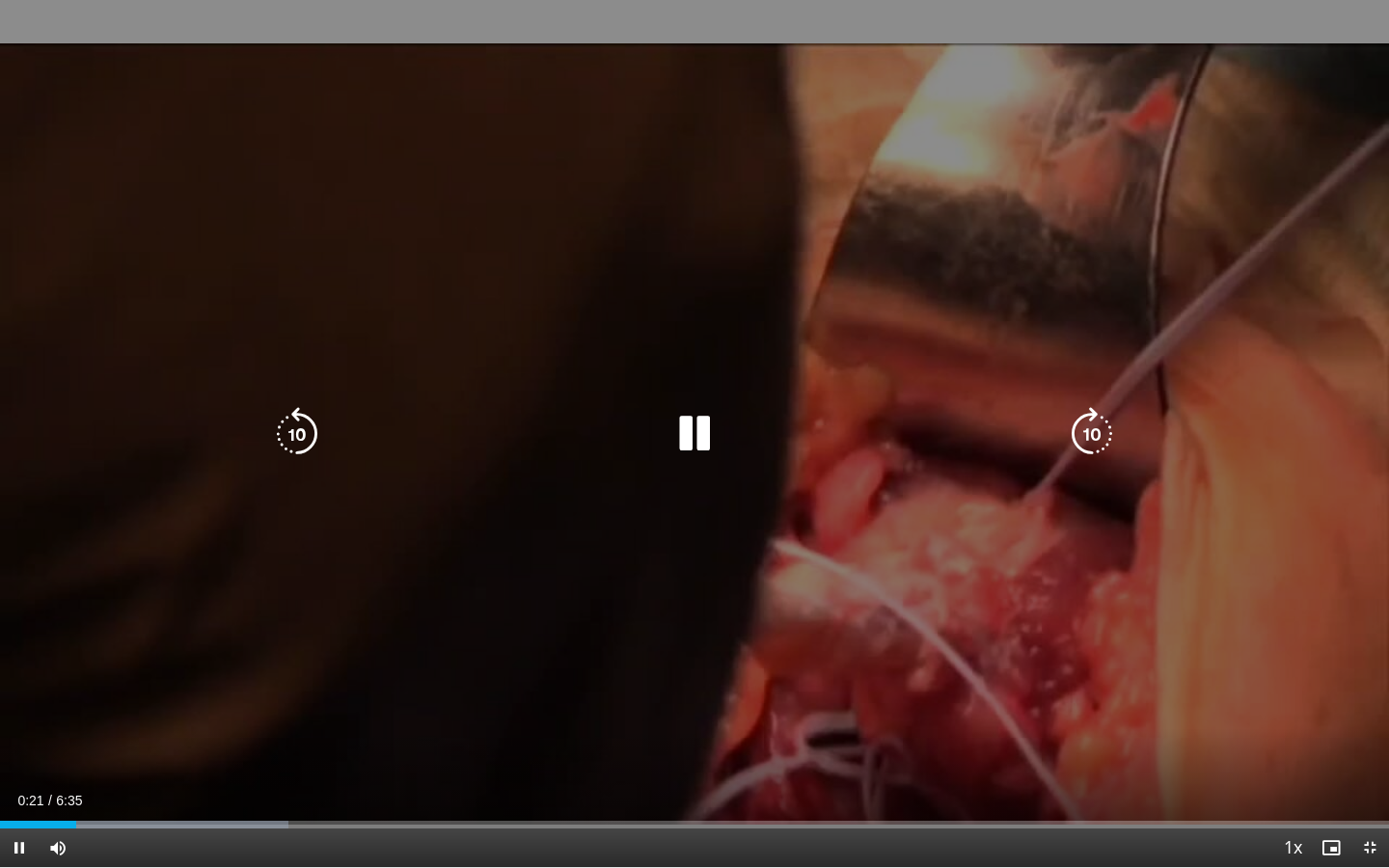 click on "**********" at bounding box center (694, 434) 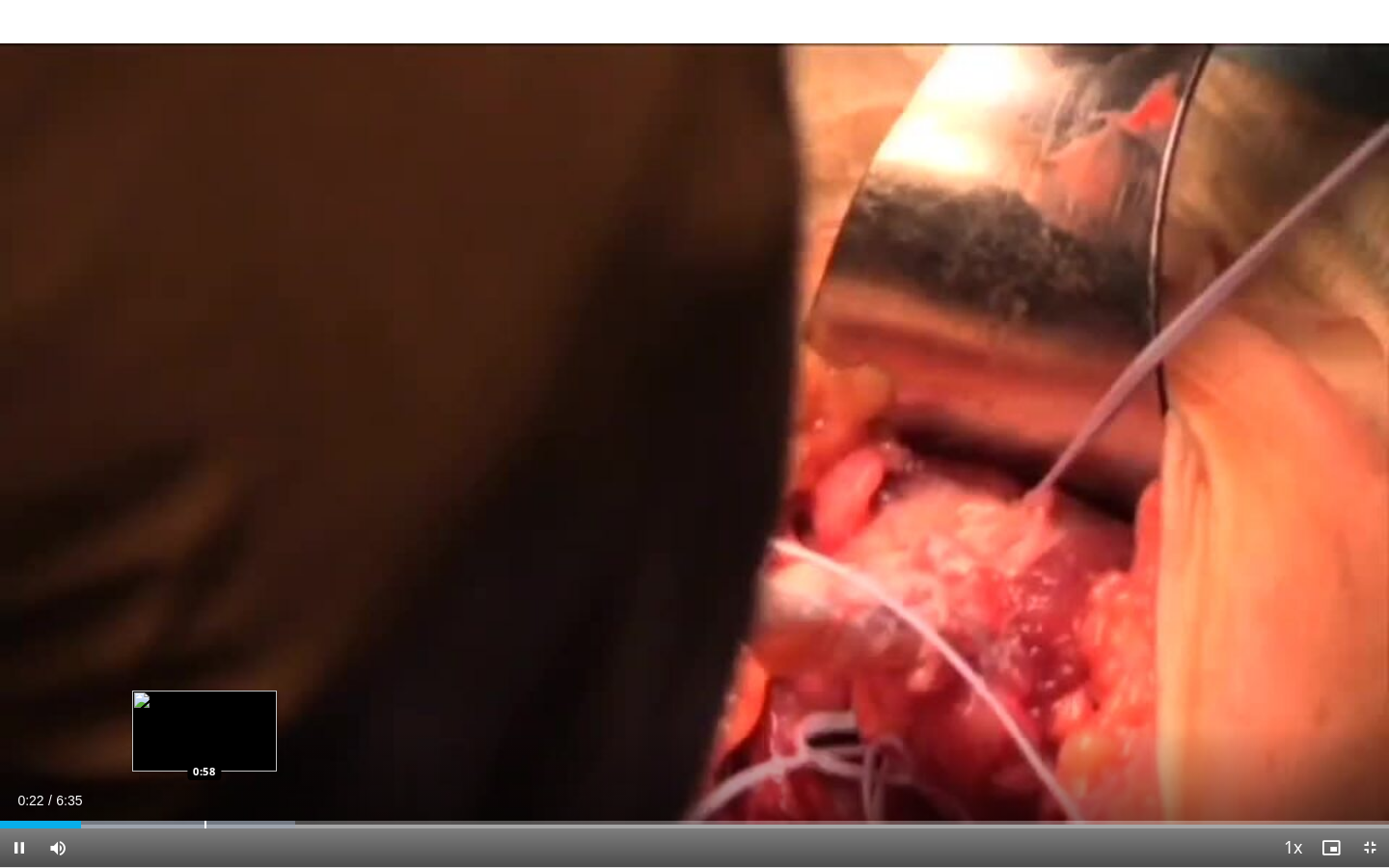 click at bounding box center (205, 825) 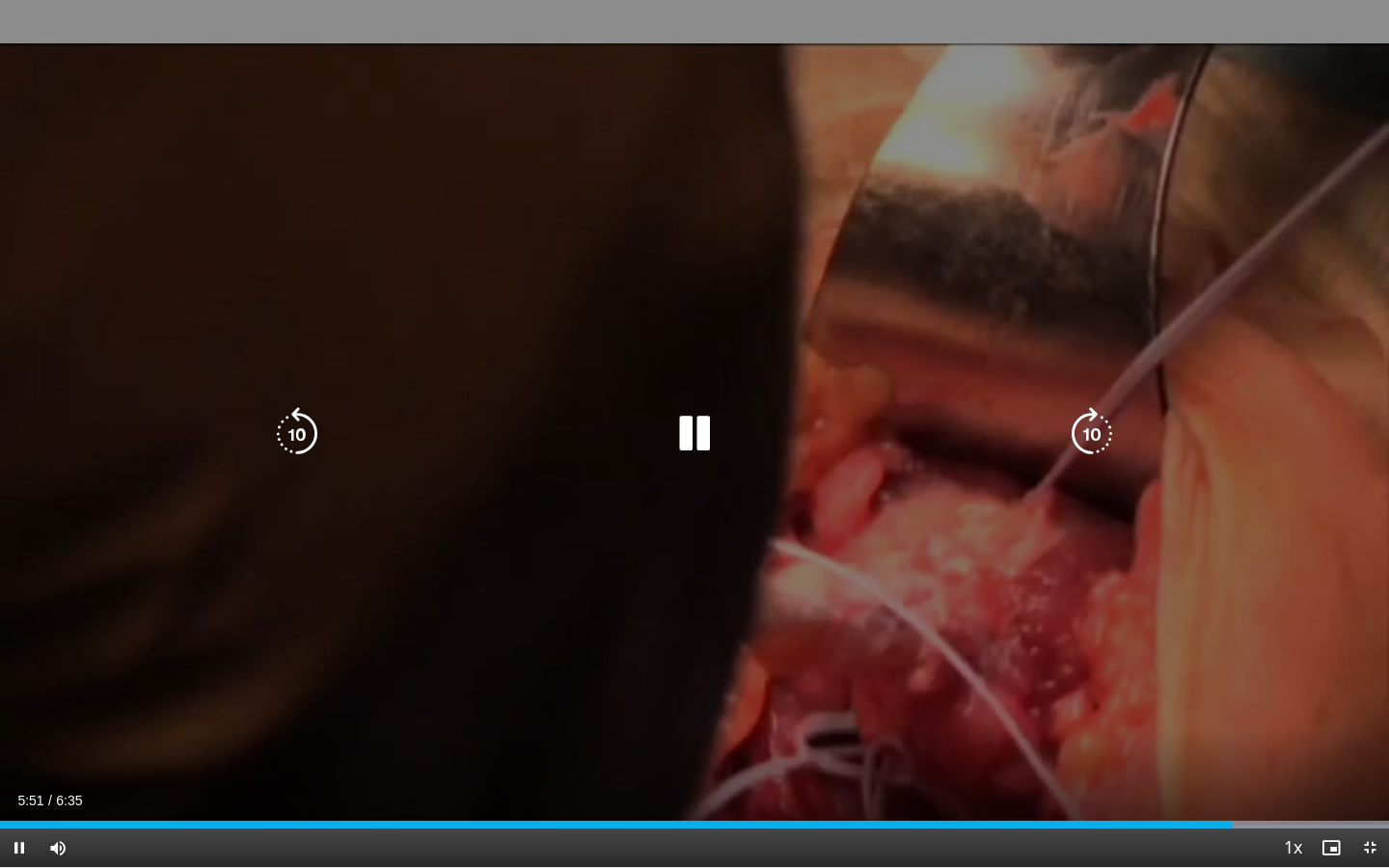click at bounding box center (694, 434) 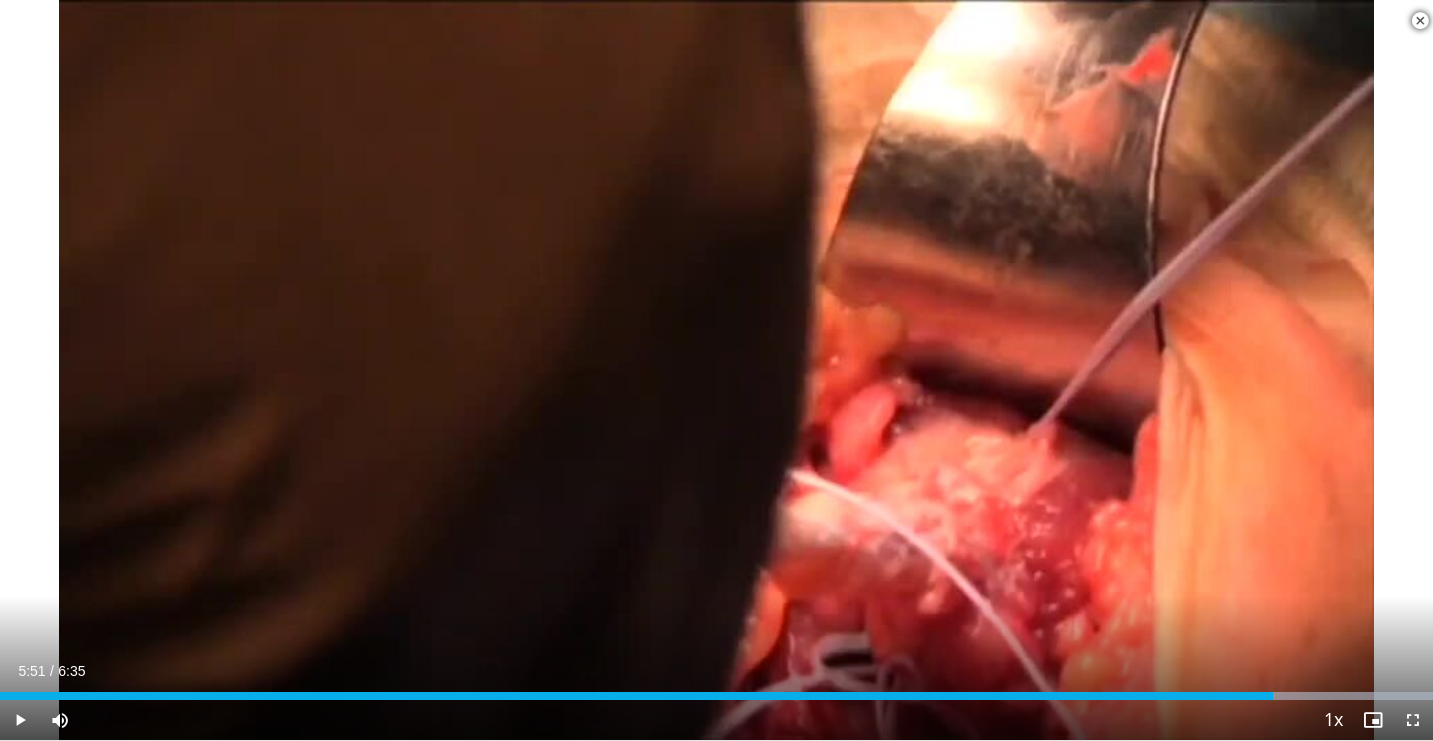 scroll, scrollTop: 609, scrollLeft: 0, axis: vertical 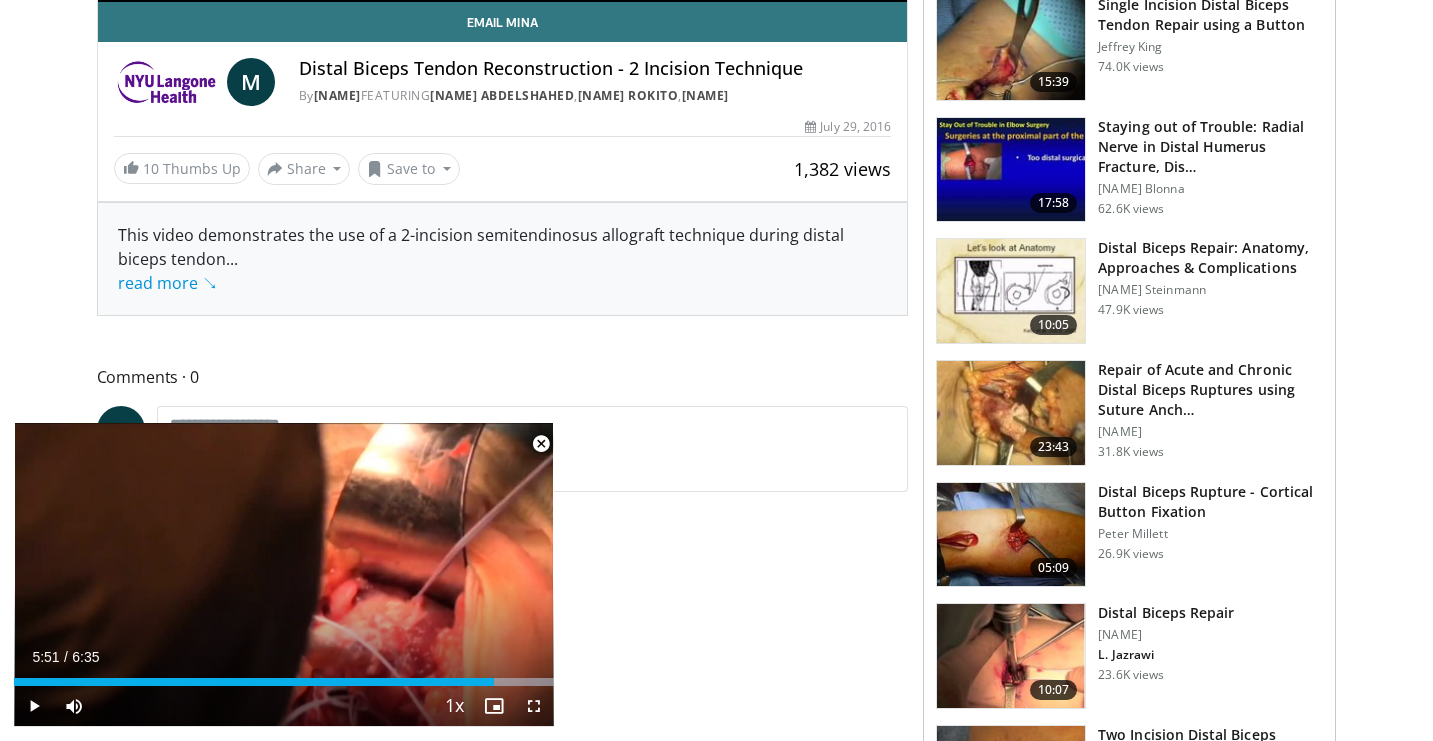 click at bounding box center (541, 444) 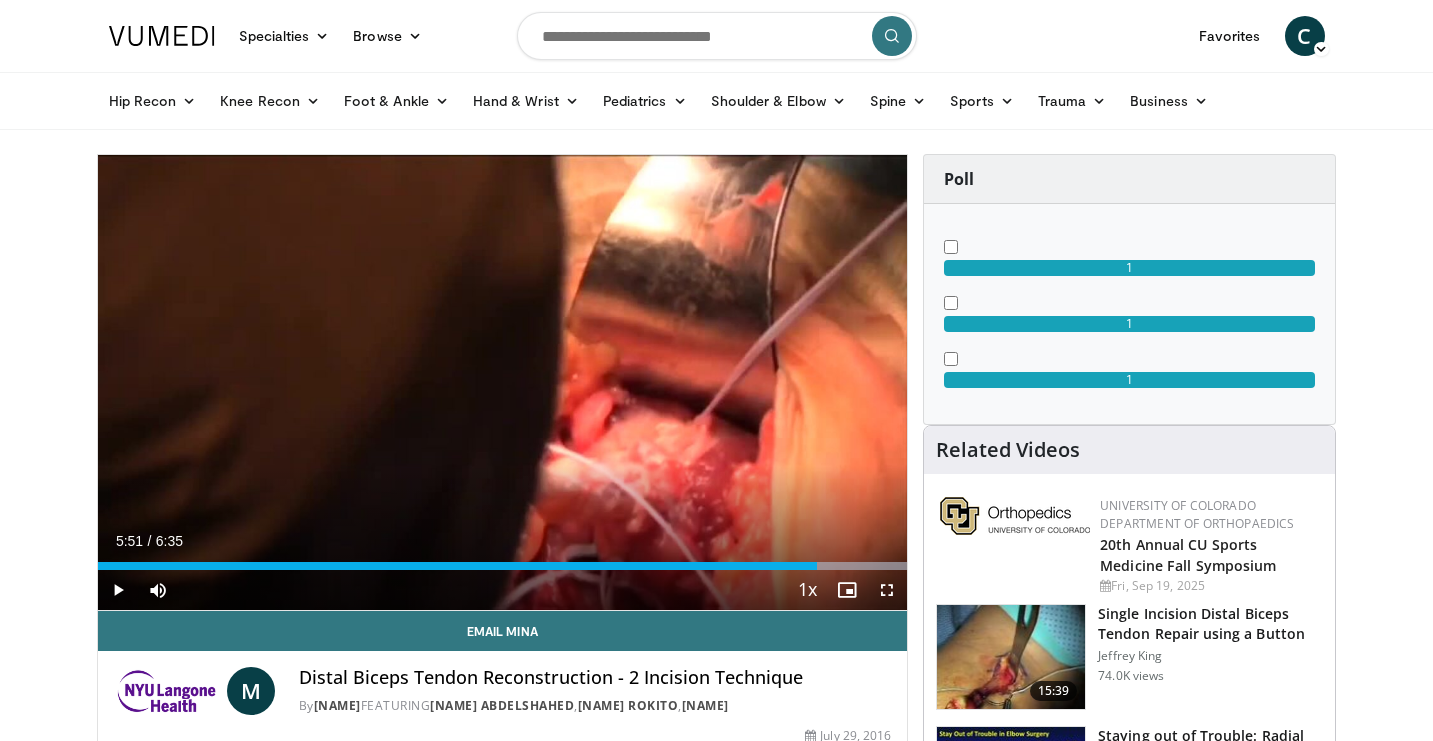 scroll, scrollTop: 0, scrollLeft: 0, axis: both 